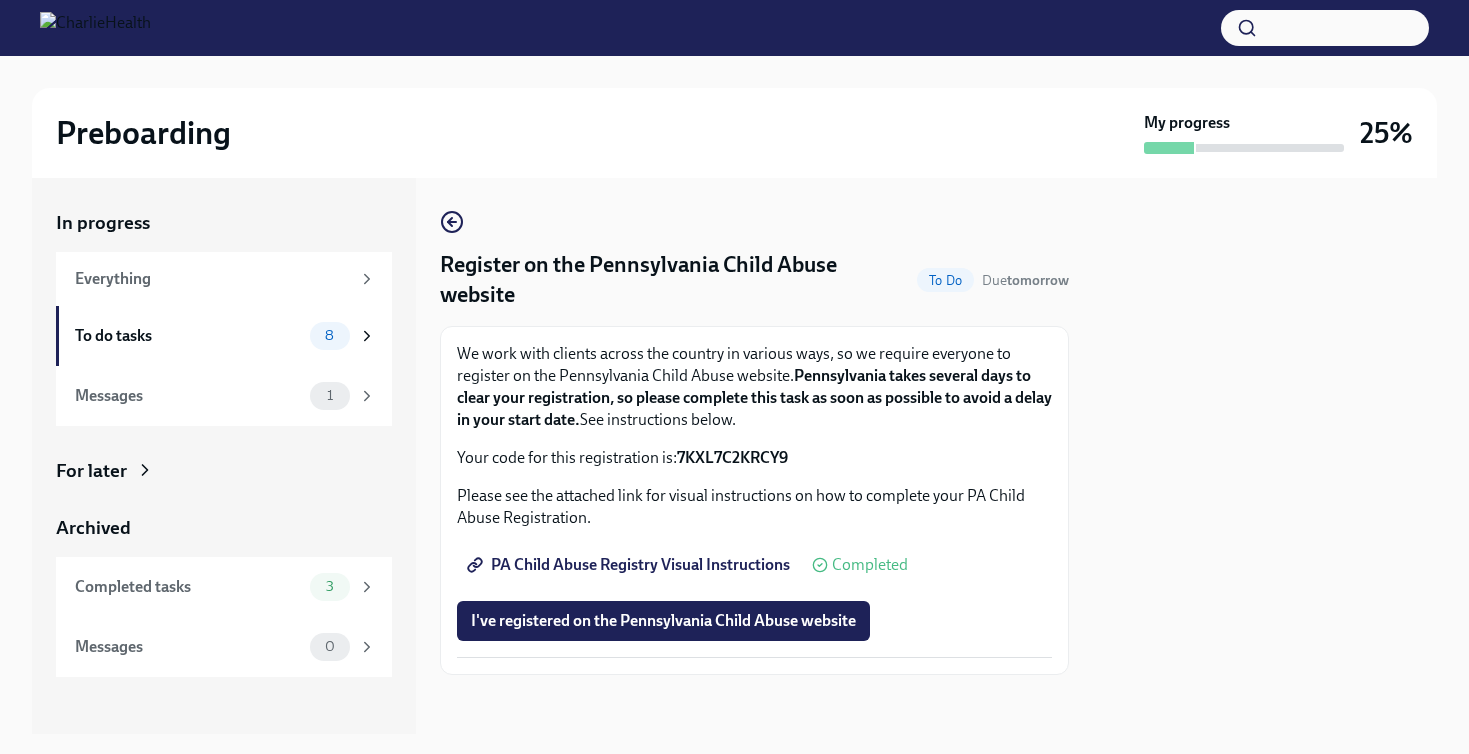 scroll, scrollTop: 0, scrollLeft: 0, axis: both 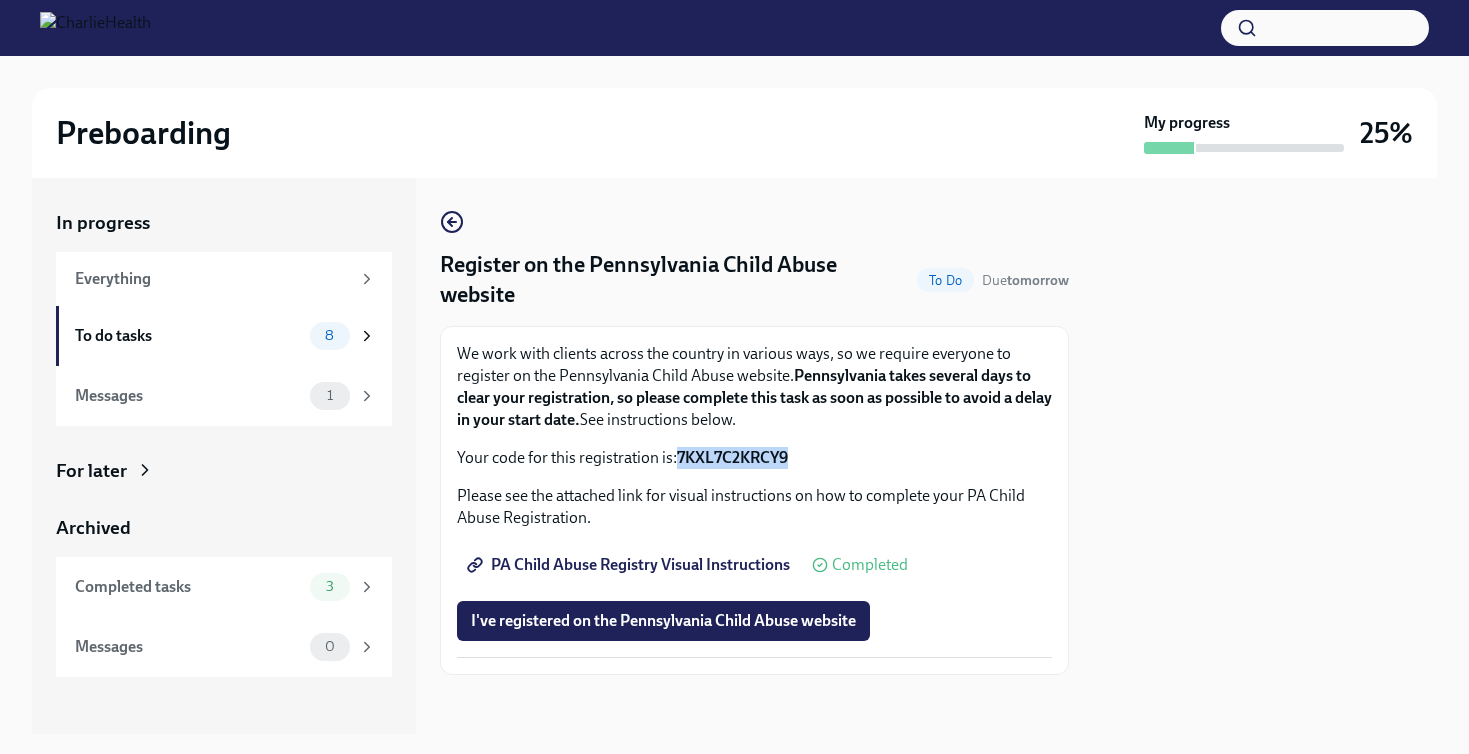 copy on "7KXL7C2KRCY9" 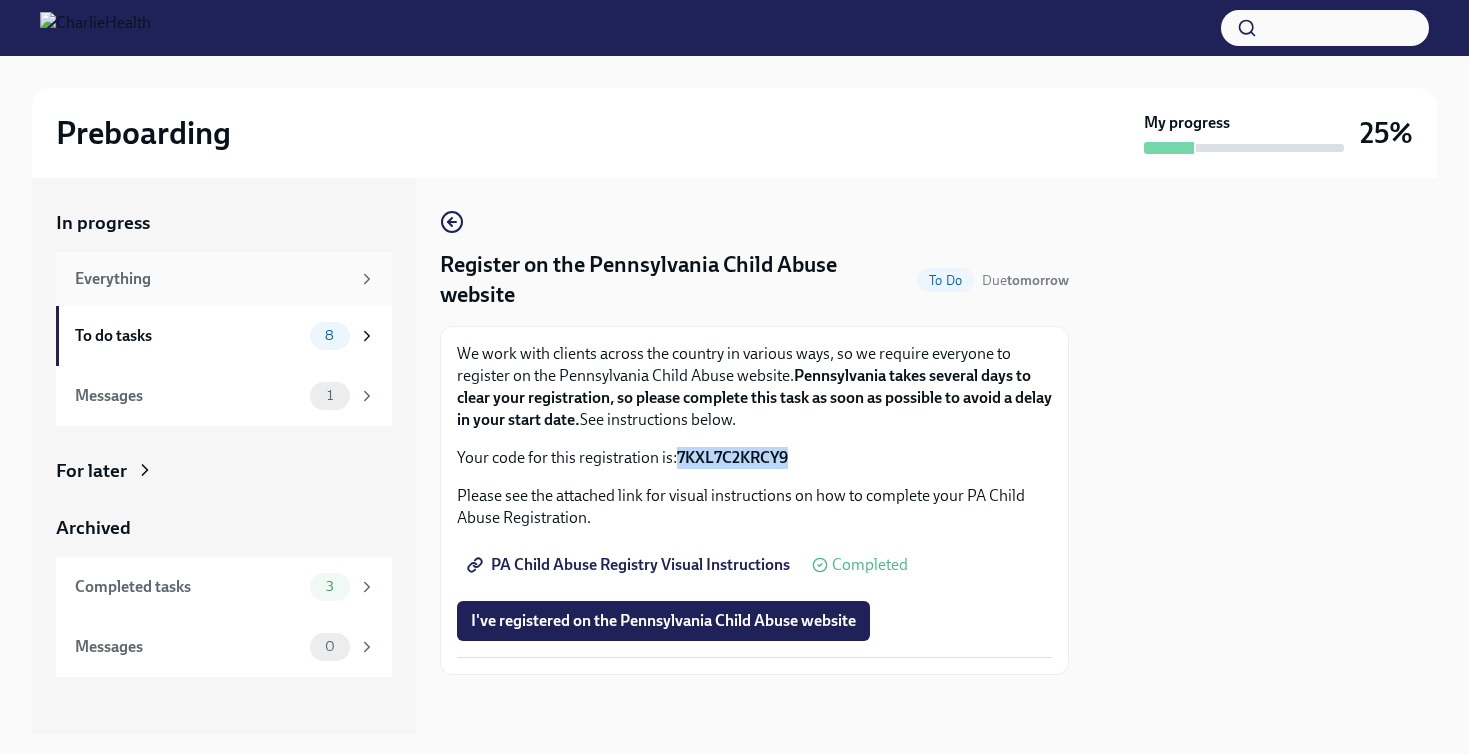 click on "Everything" at bounding box center [212, 279] 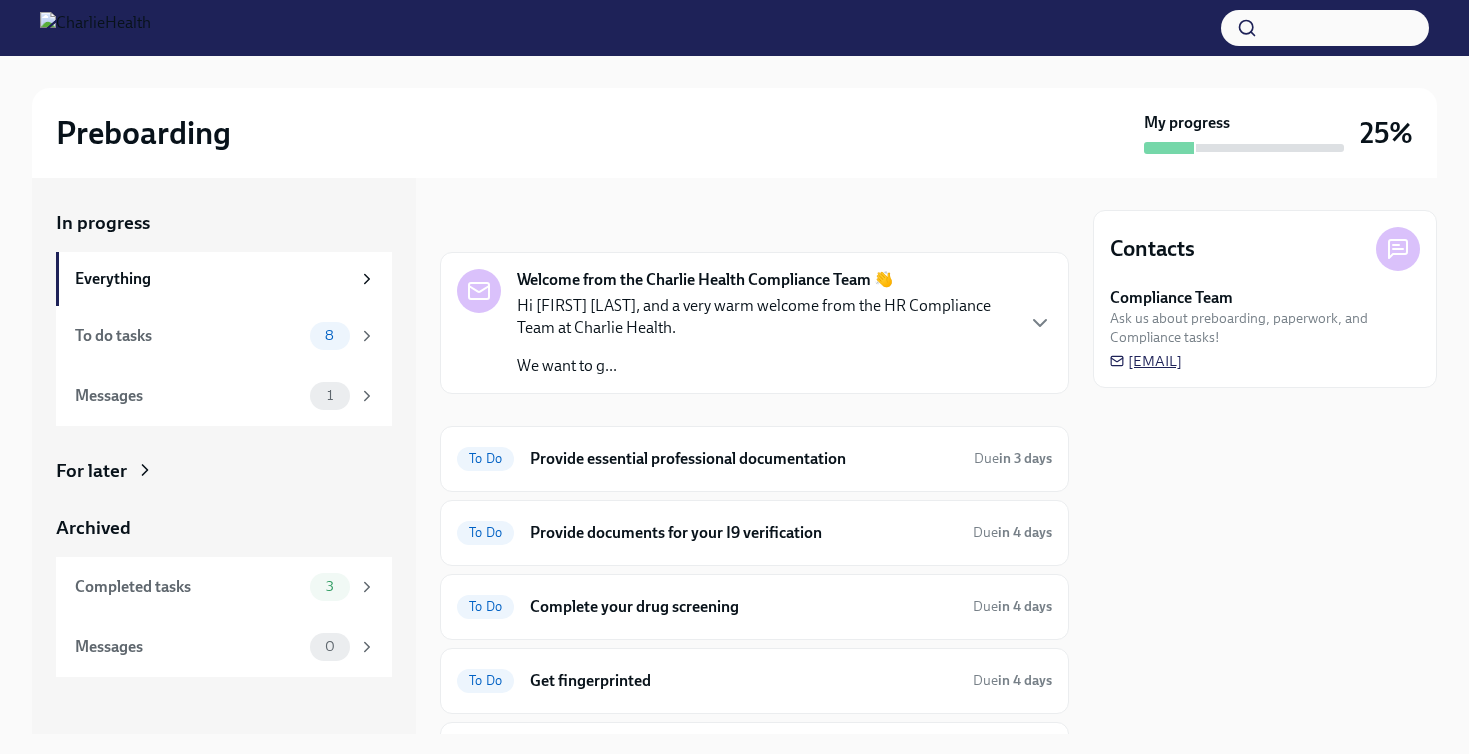 drag, startPoint x: 1395, startPoint y: 359, endPoint x: 1132, endPoint y: 359, distance: 263 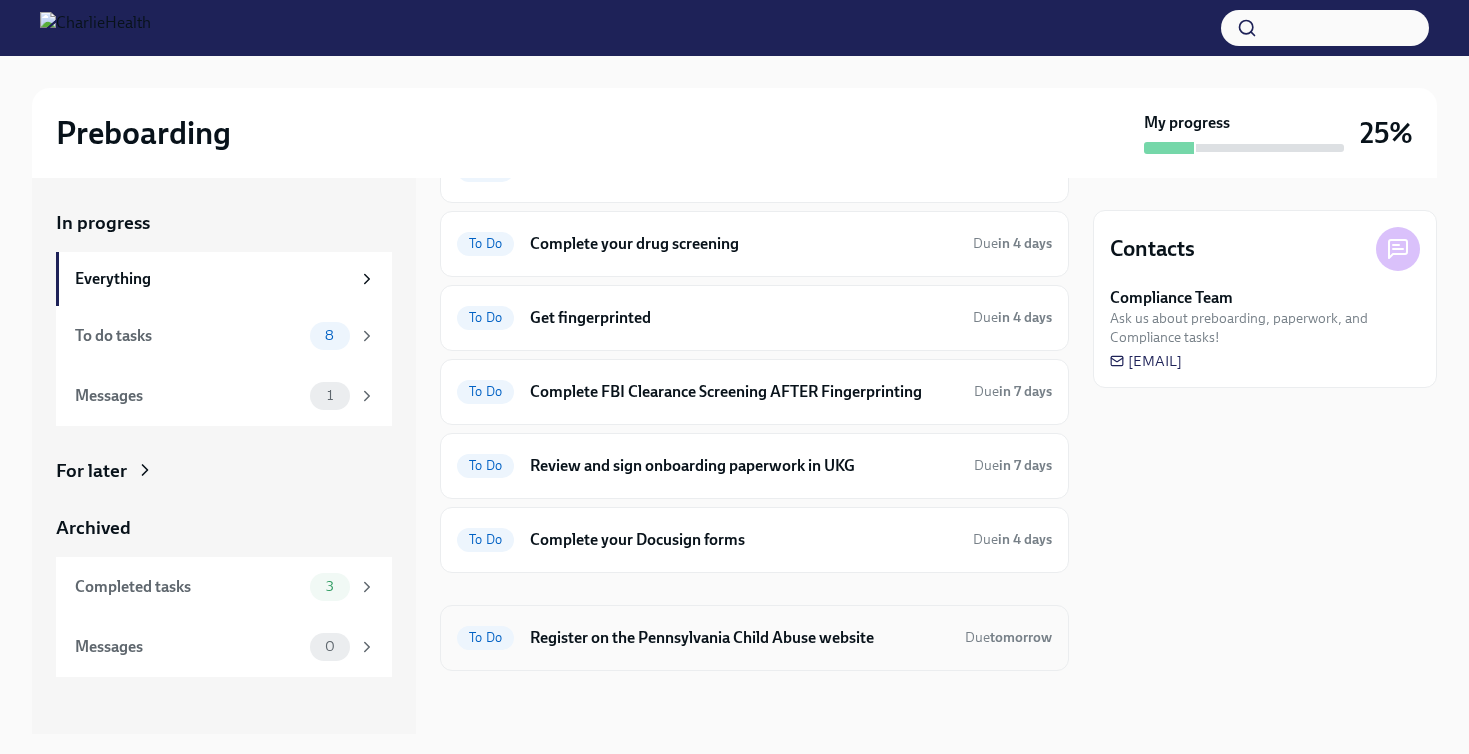 scroll, scrollTop: 363, scrollLeft: 0, axis: vertical 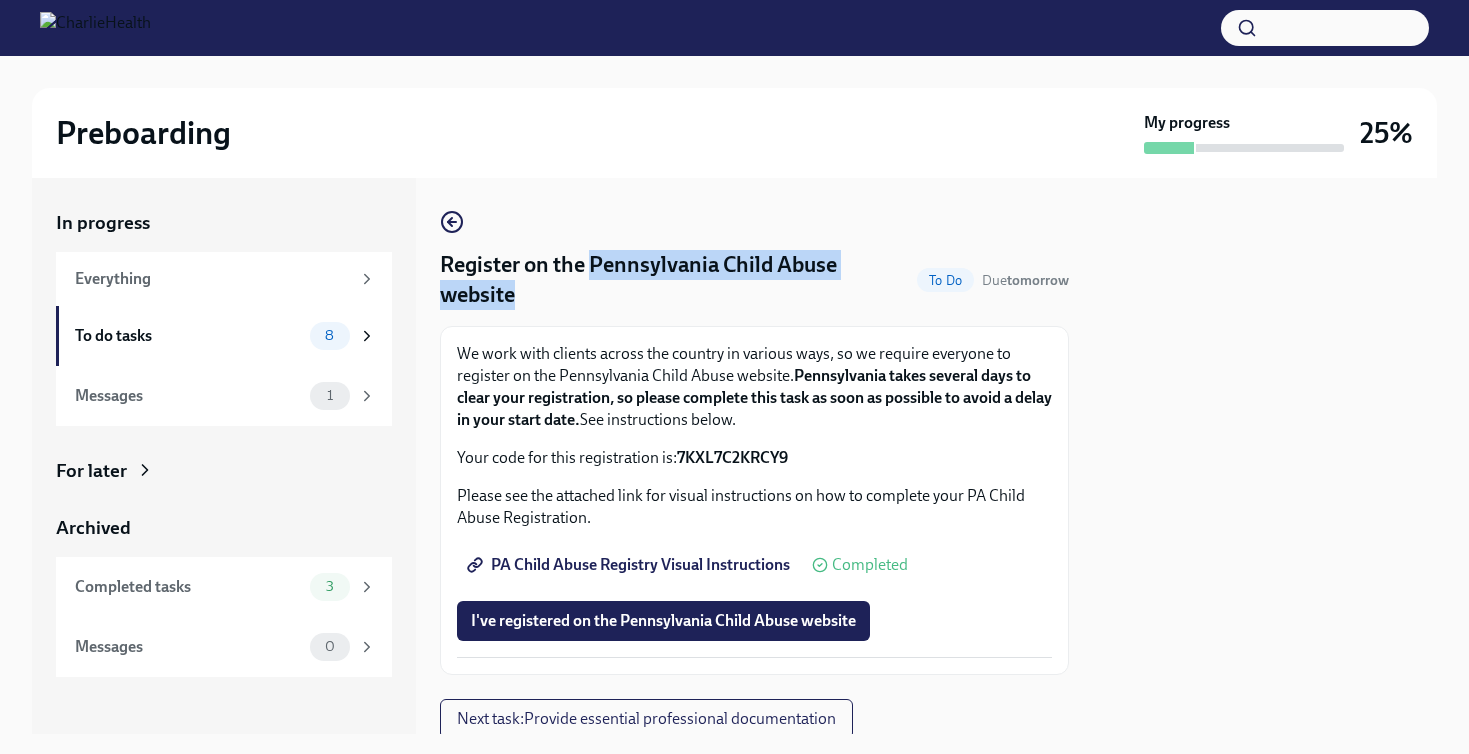drag, startPoint x: 590, startPoint y: 266, endPoint x: 590, endPoint y: 297, distance: 31 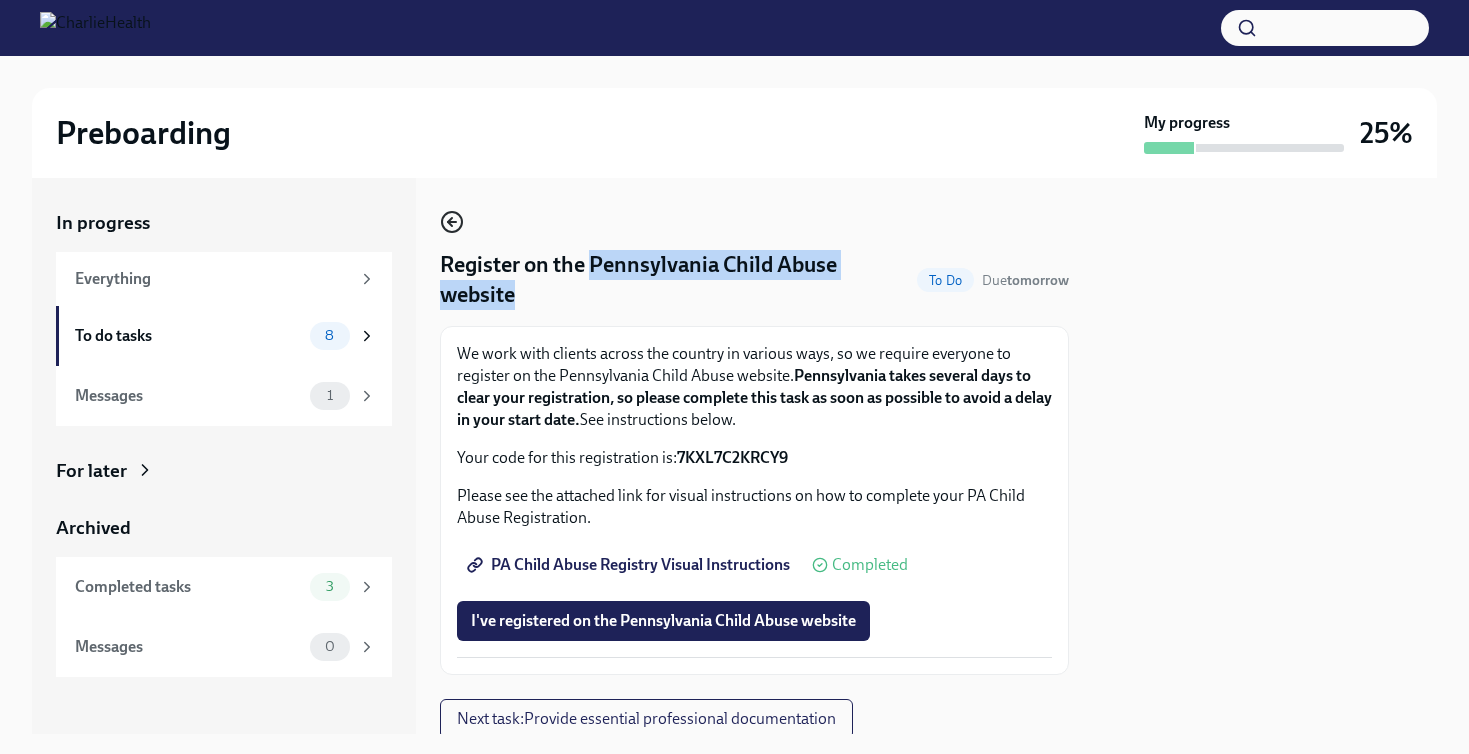 click 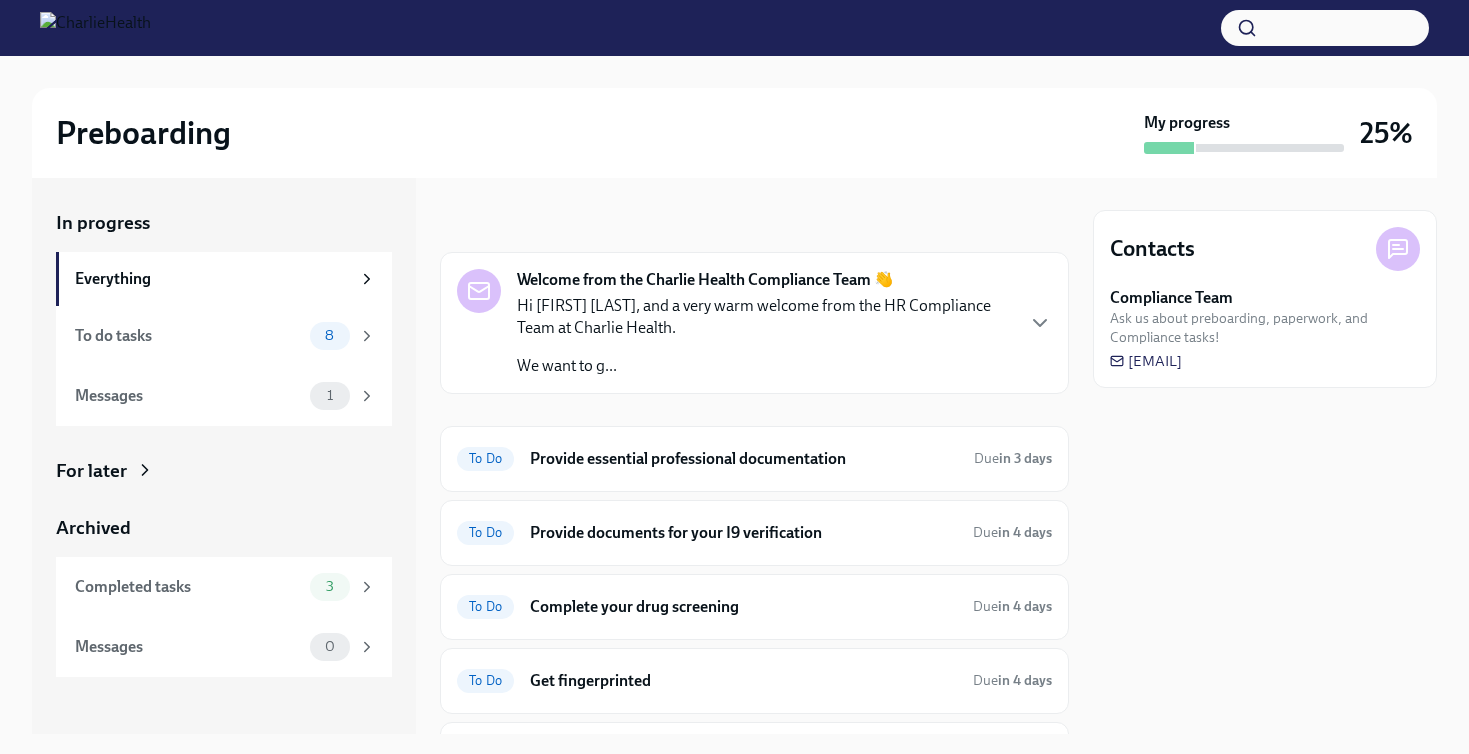 scroll, scrollTop: 0, scrollLeft: 0, axis: both 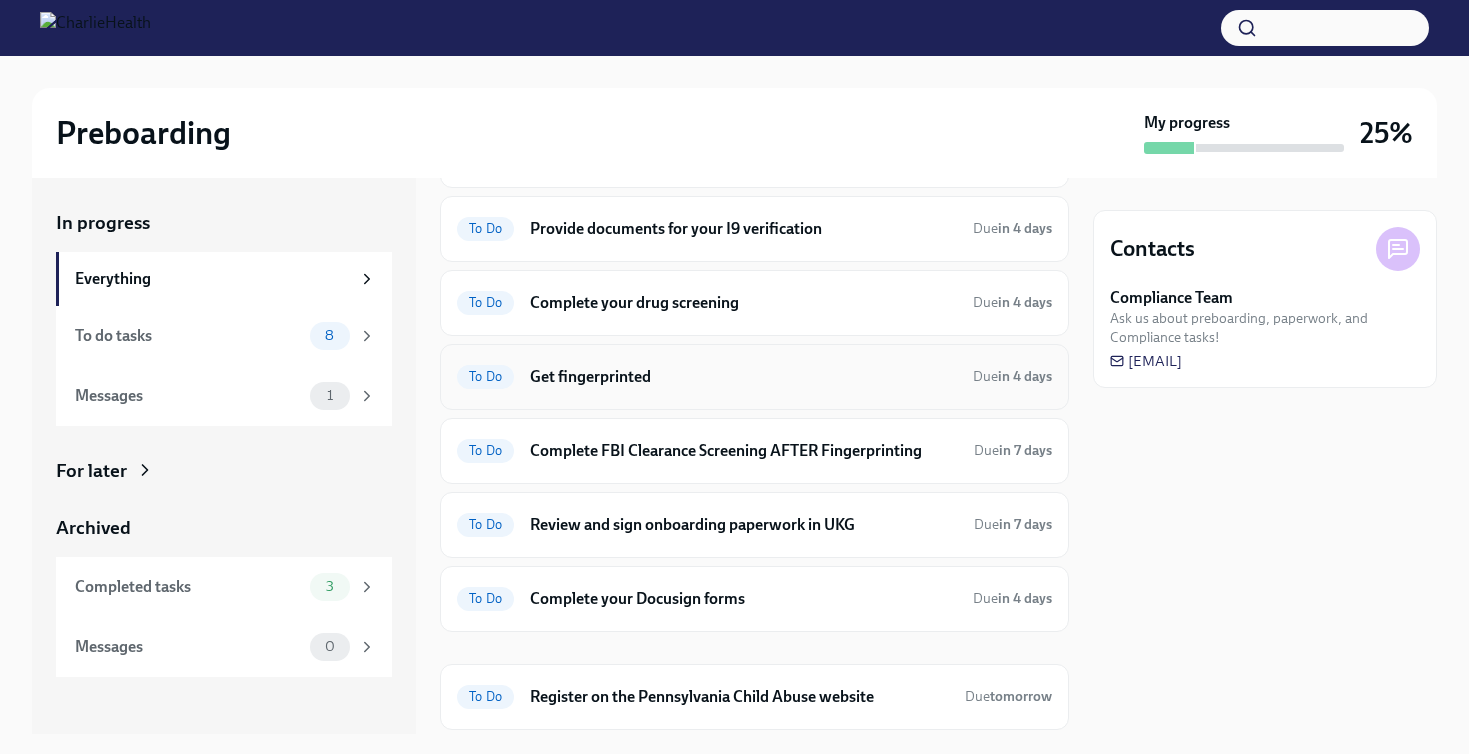 click on "To Do Get fingerprinted Due  in 4 days" at bounding box center (754, 377) 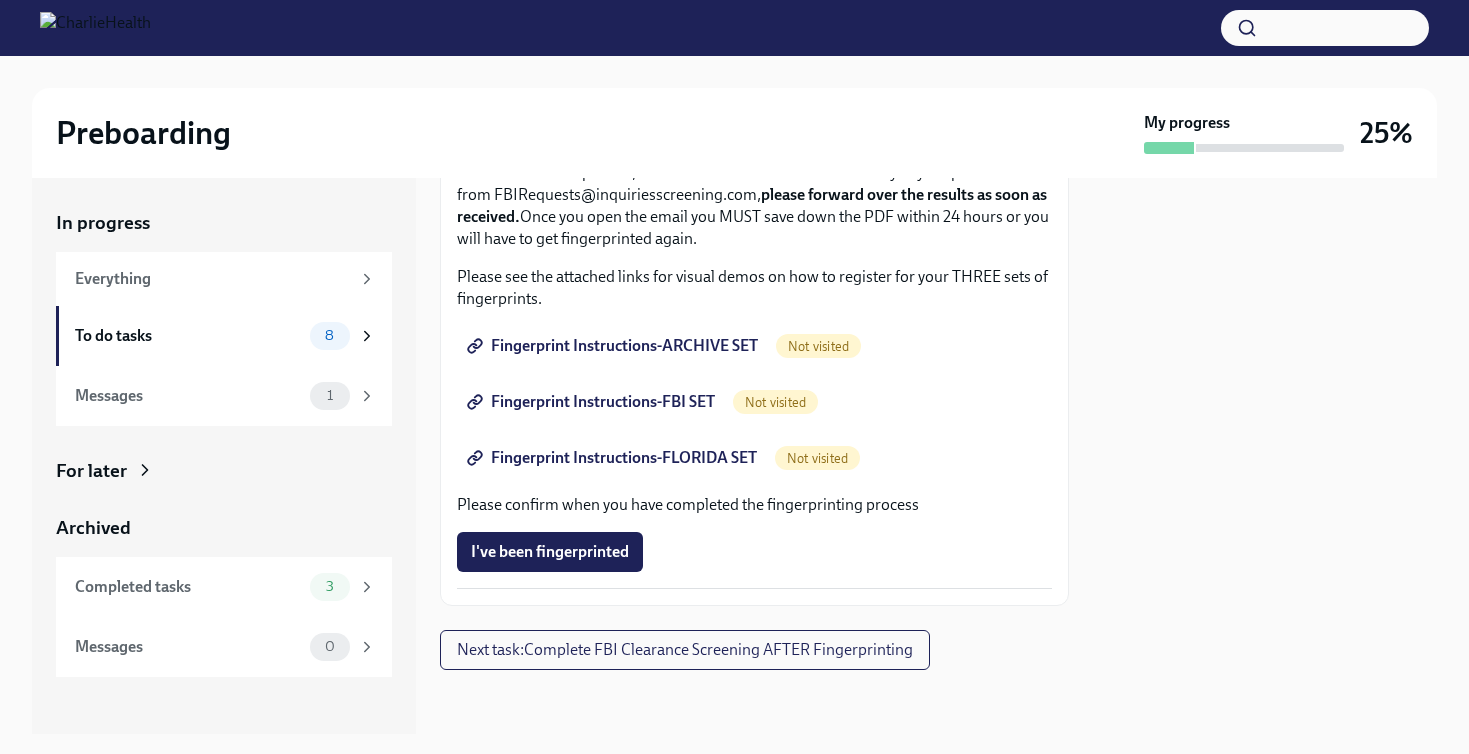 scroll, scrollTop: 271, scrollLeft: 0, axis: vertical 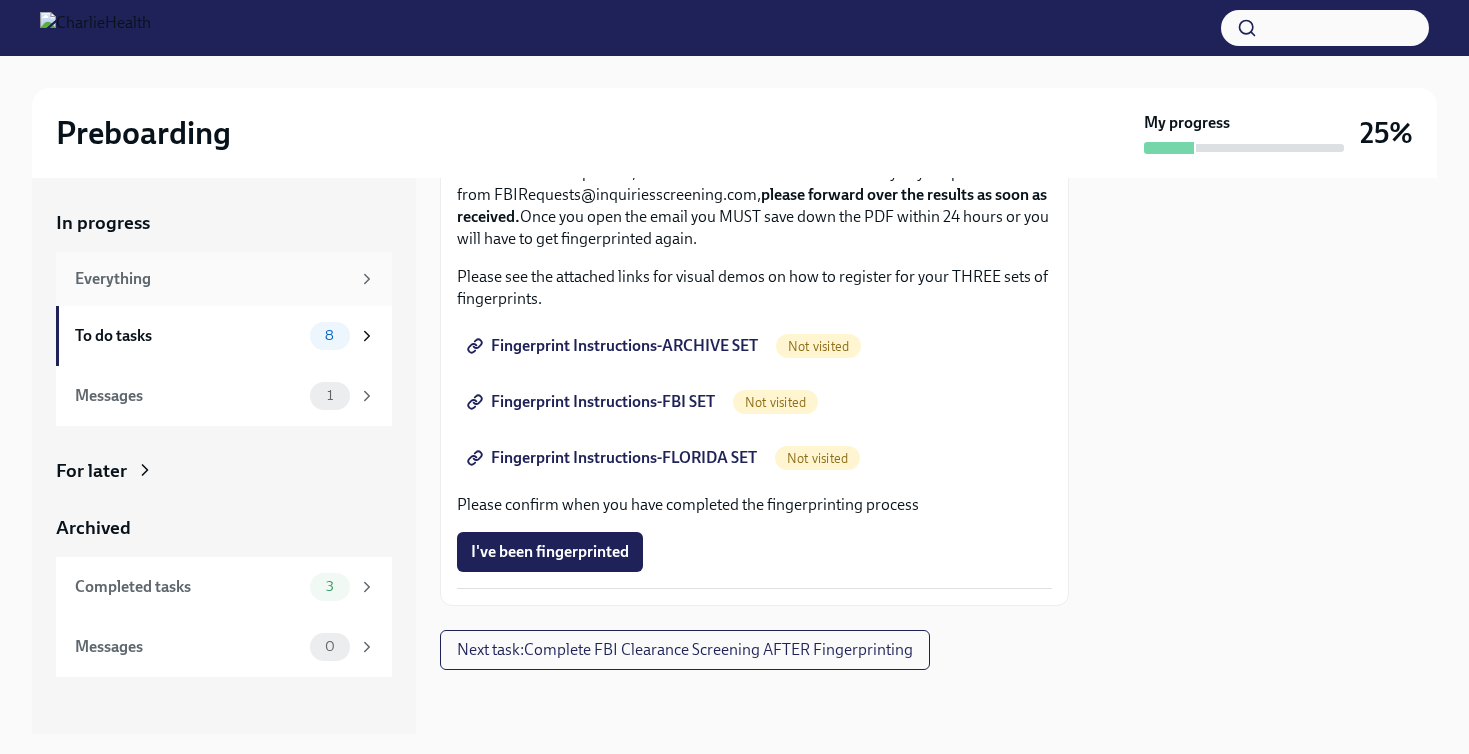 click on "Everything" at bounding box center [224, 279] 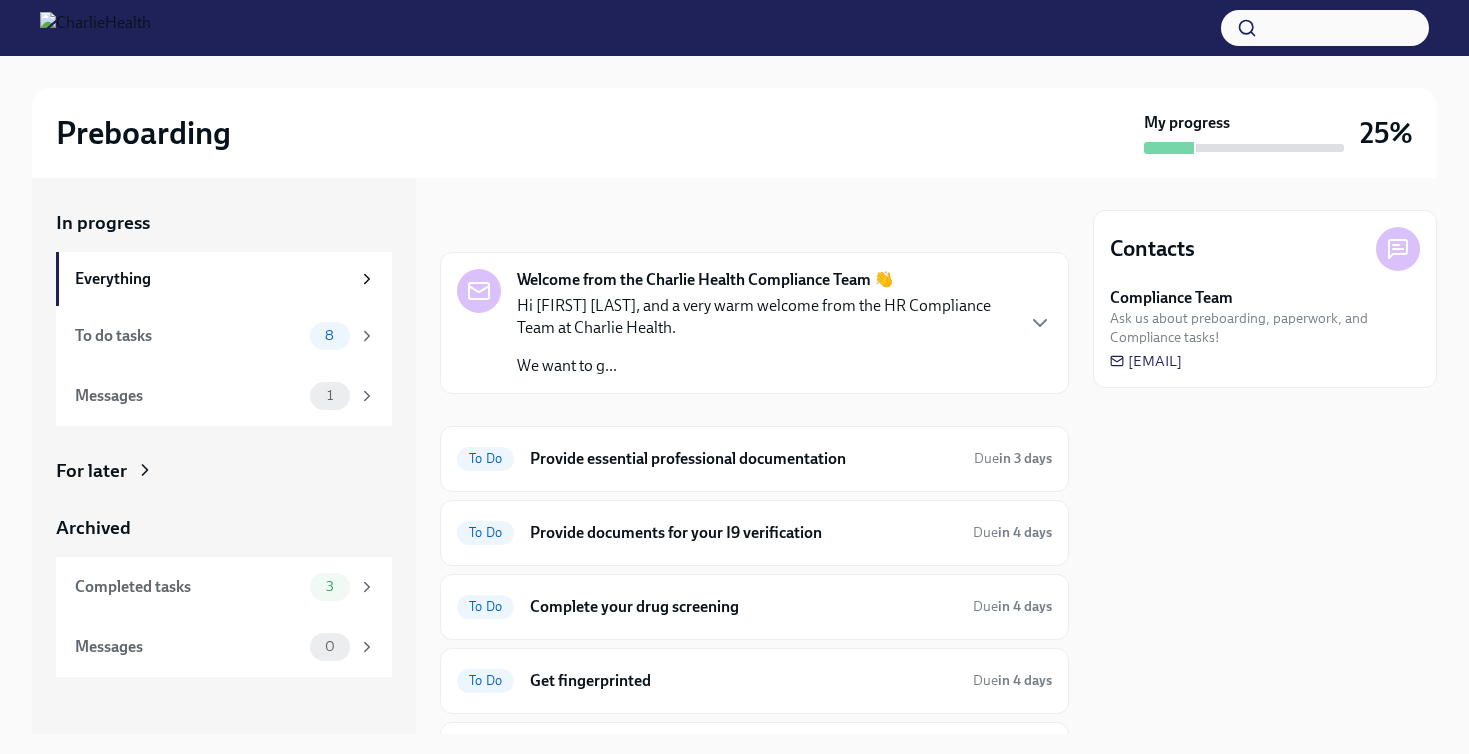 scroll, scrollTop: 0, scrollLeft: 0, axis: both 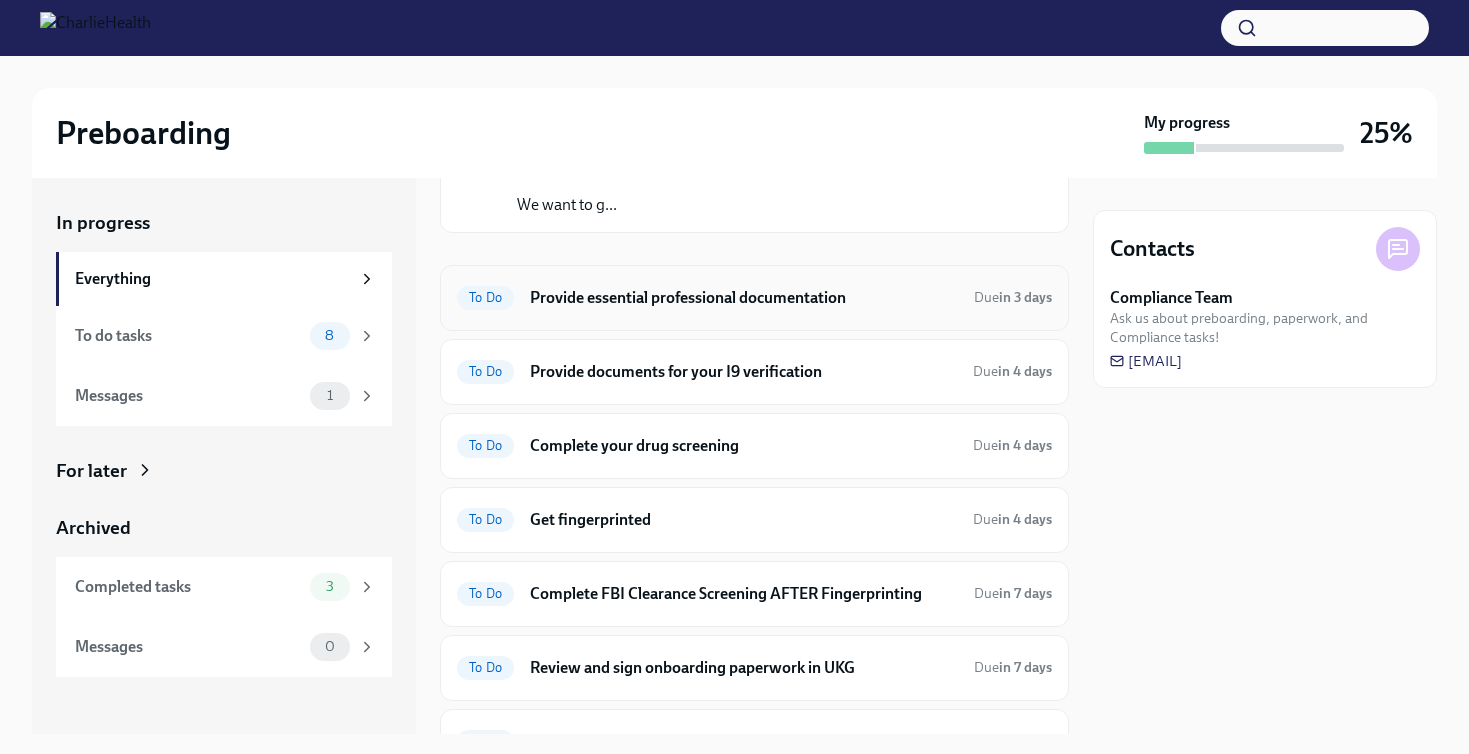 click on "To Do Provide essential professional documentation Due  in 3 days" at bounding box center (754, 298) 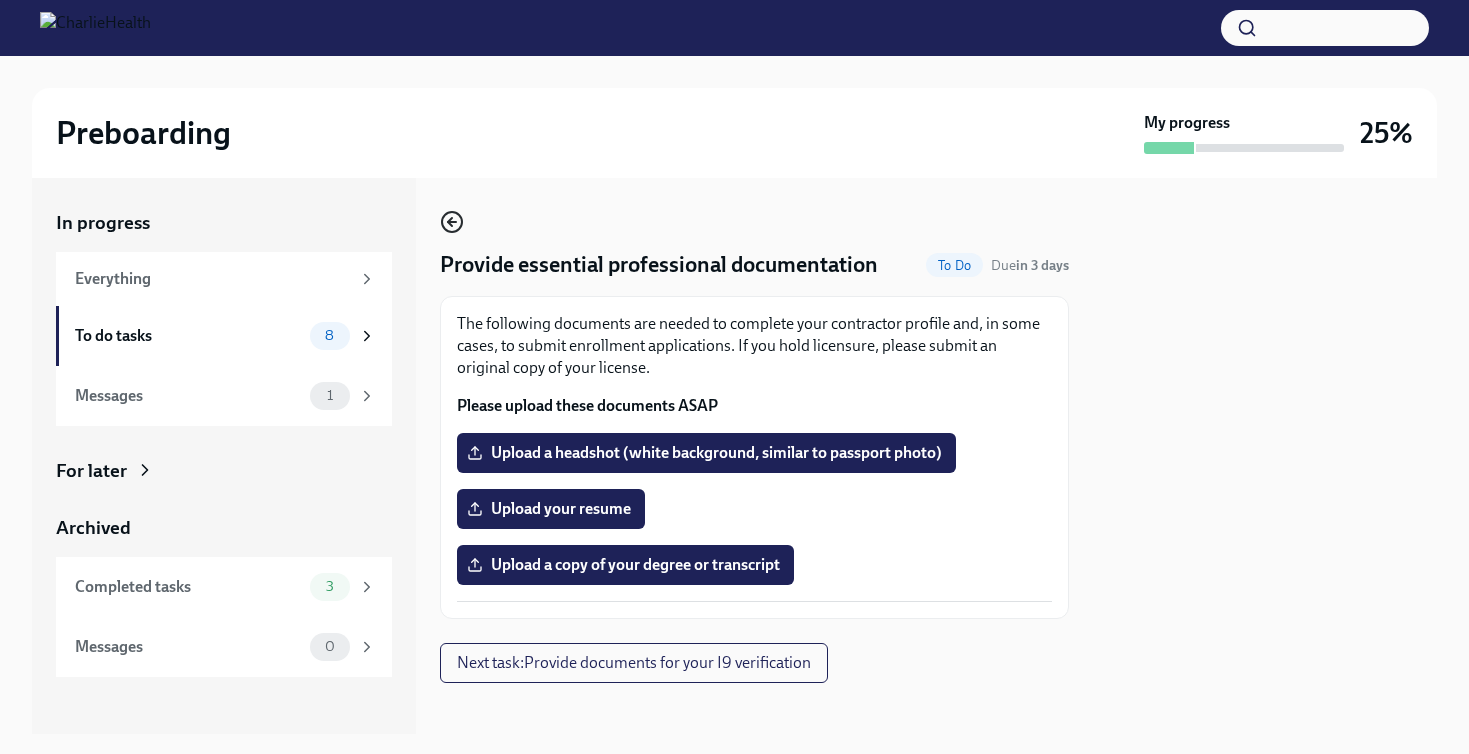 click 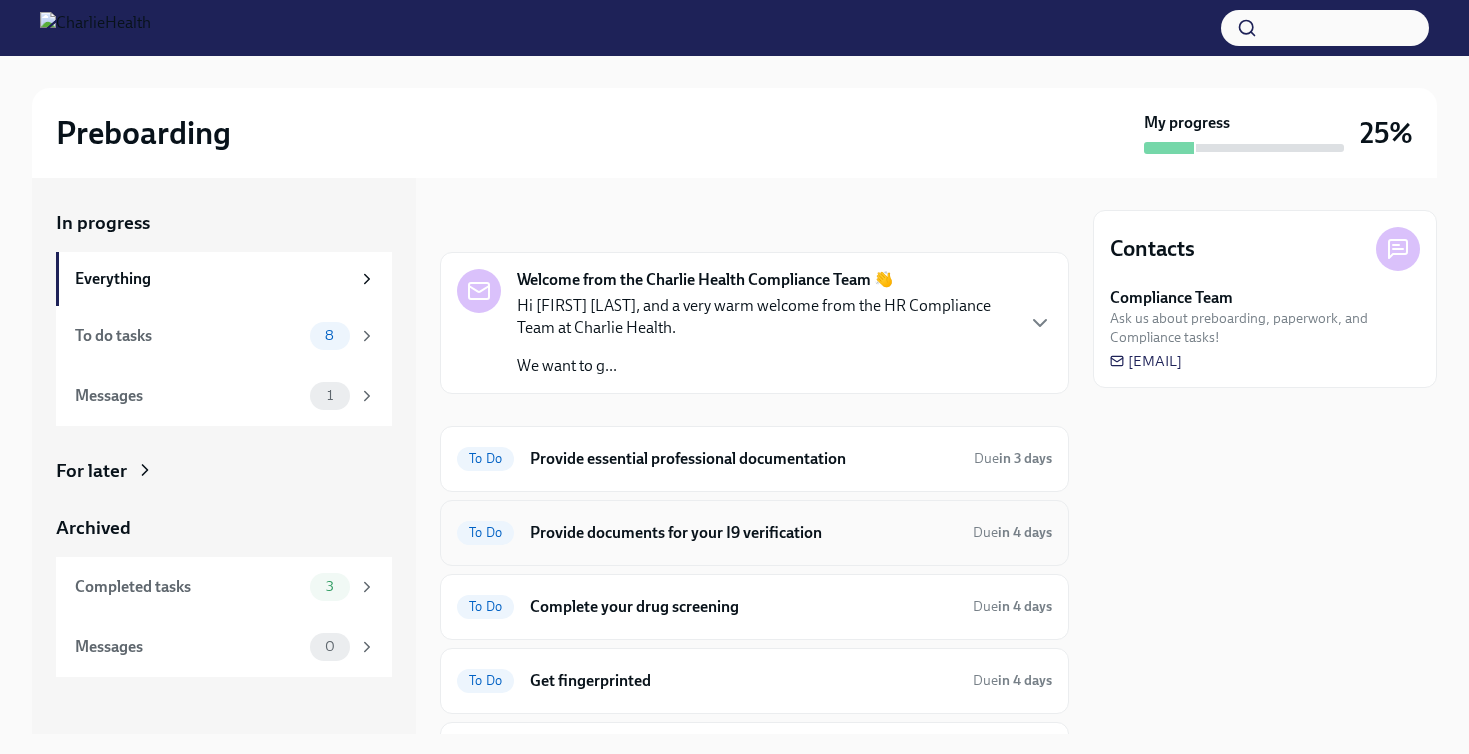 click on "Provide documents for your I9 verification" at bounding box center [743, 533] 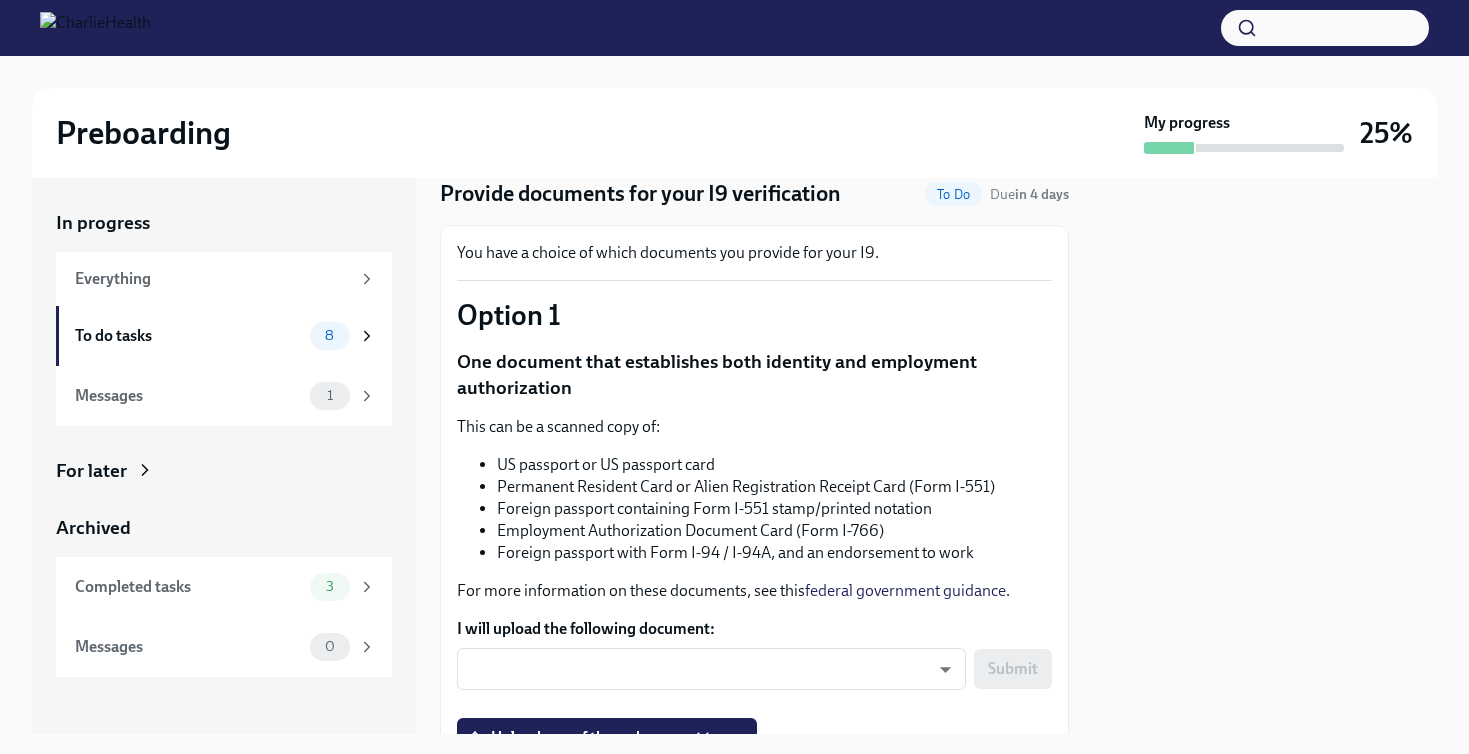 scroll, scrollTop: 168, scrollLeft: 0, axis: vertical 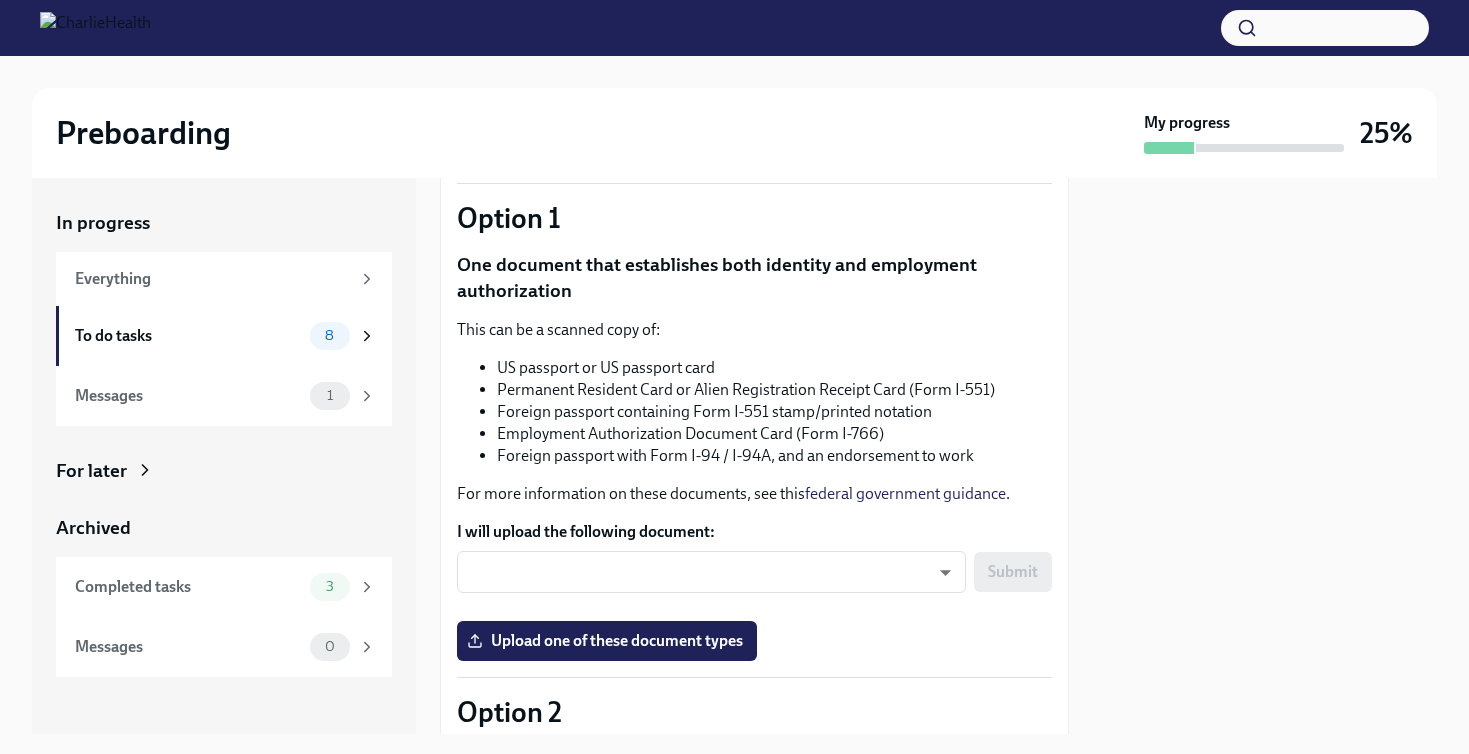 click on "You have a choice of which documents you provide for your I9. Option 1 One document that establishes both identity and employment authorization This can be a scanned copy of:
US passport or US passport card
Permanent Resident Card or Alien Registration Receipt Card (Form I-551)
Foreign passport containing Form I-551 stamp/printed notation
Employment Authorization Document Card (Form I-766)
Foreign passport with Form I-94 / I-94A, and an endorsement to work
For more information on these documents, see this  federal government guidance . I will upload the following document: ​ ​ Submit Upload one of these document types Option 2 One document that establishes identity, and a second document that establishes employment authorization Your  identity-establishing  document can be:
a driving licence from the US or Canada
ID card issued by federal, state or local government agencies or entities
school ID card with a photo
Voter registration card
U.S.military card or draft record" at bounding box center (754, 839) 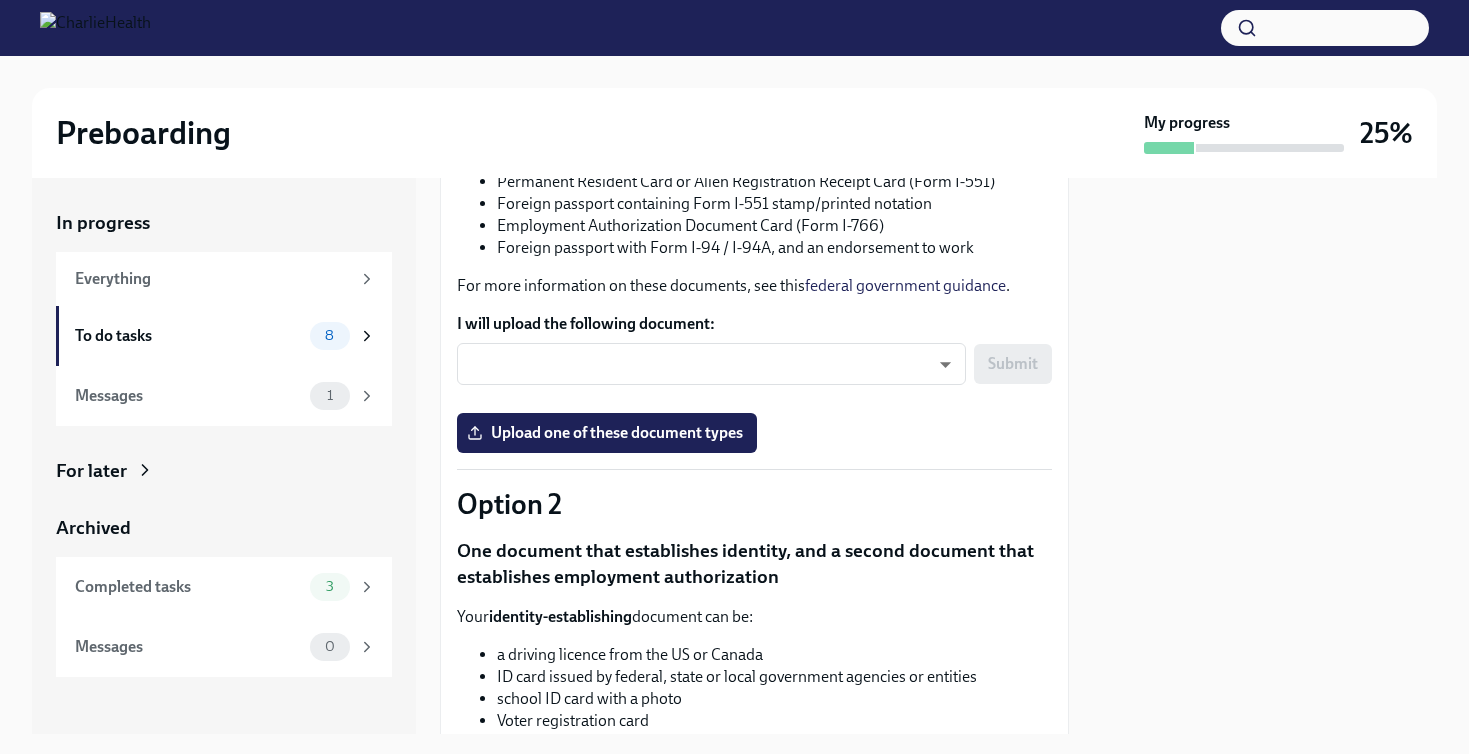scroll, scrollTop: 386, scrollLeft: 0, axis: vertical 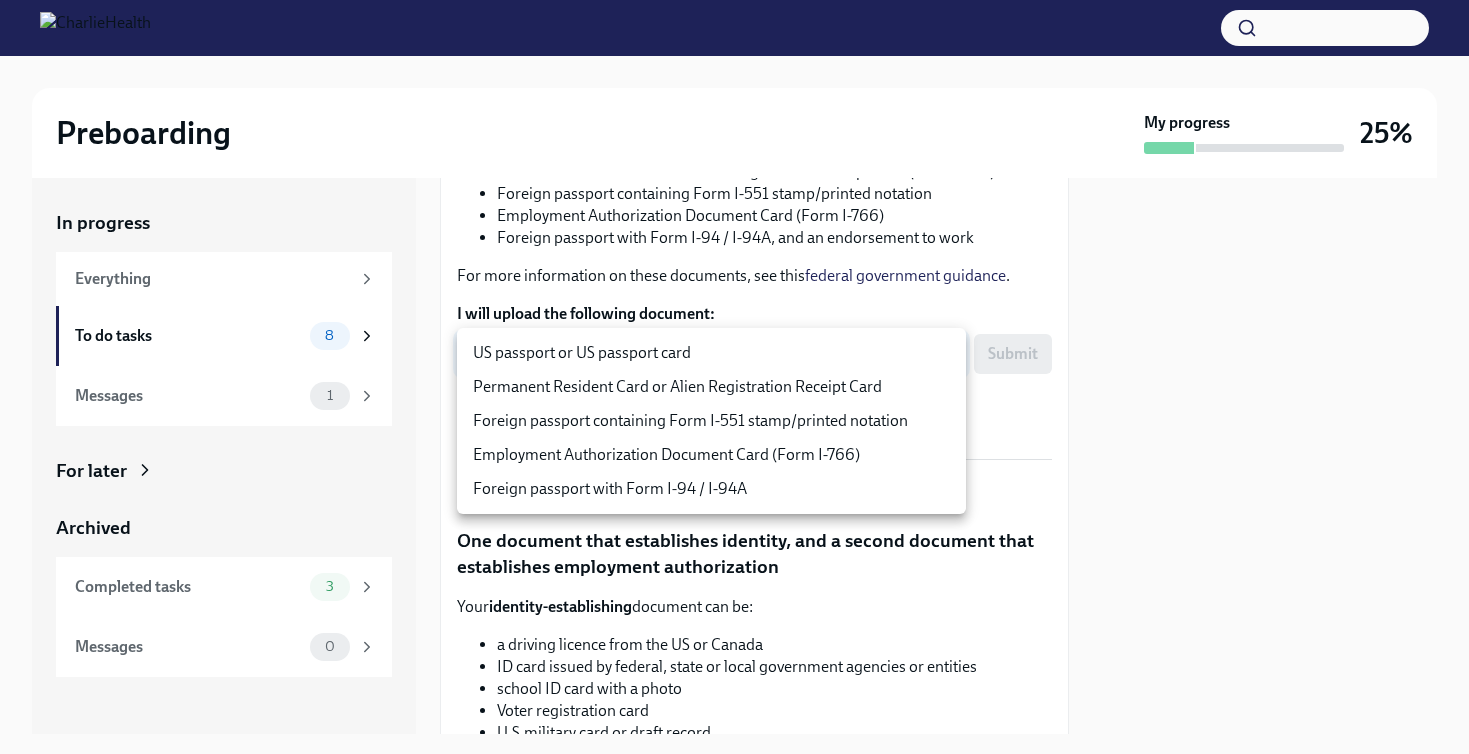 click on "Preboarding My progress 25% In progress Everything To do tasks 8 Messages 1 For later Archived Completed tasks 3 Messages 0 Provide documents for your I9 verification To Do Due  in 4 days You have a choice of which documents you provide for your I9. Option 1 One document that establishes both identity and employment authorization This can be a scanned copy of:
US passport or US passport card
Permanent Resident Card or Alien Registration Receipt Card (Form I-551)
Foreign passport containing Form I-551 stamp/printed notation
Employment Authorization Document Card (Form I-766)
Foreign passport with Form I-94 / I-94A, and an endorsement to work
For more information on these documents, see this  federal government guidance . I will upload the following document: ​ ​ Submit Upload one of these document types Option 2 One document that establishes identity, and a second document that establishes employment authorization Your  identity-establishing  document can be:" at bounding box center [734, 377] 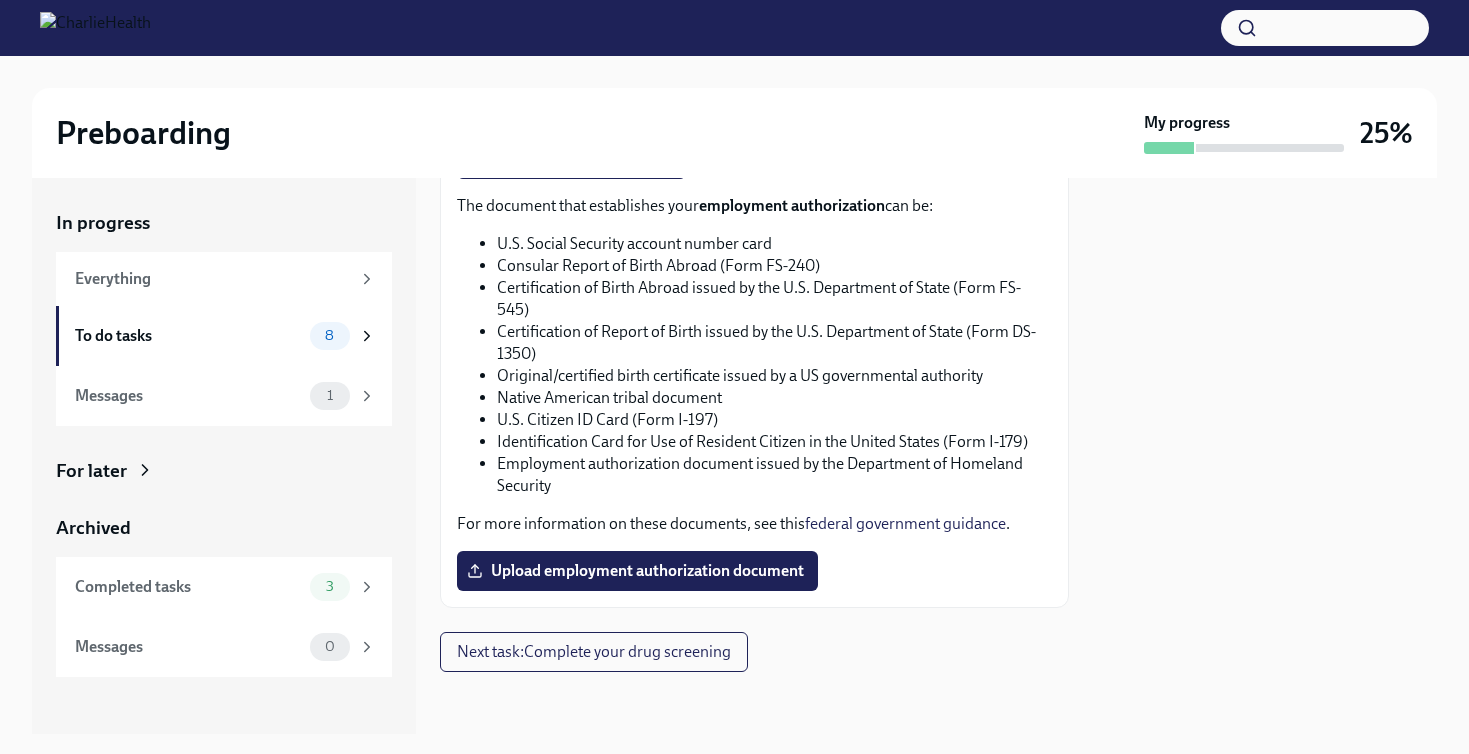 scroll, scrollTop: 1110, scrollLeft: 0, axis: vertical 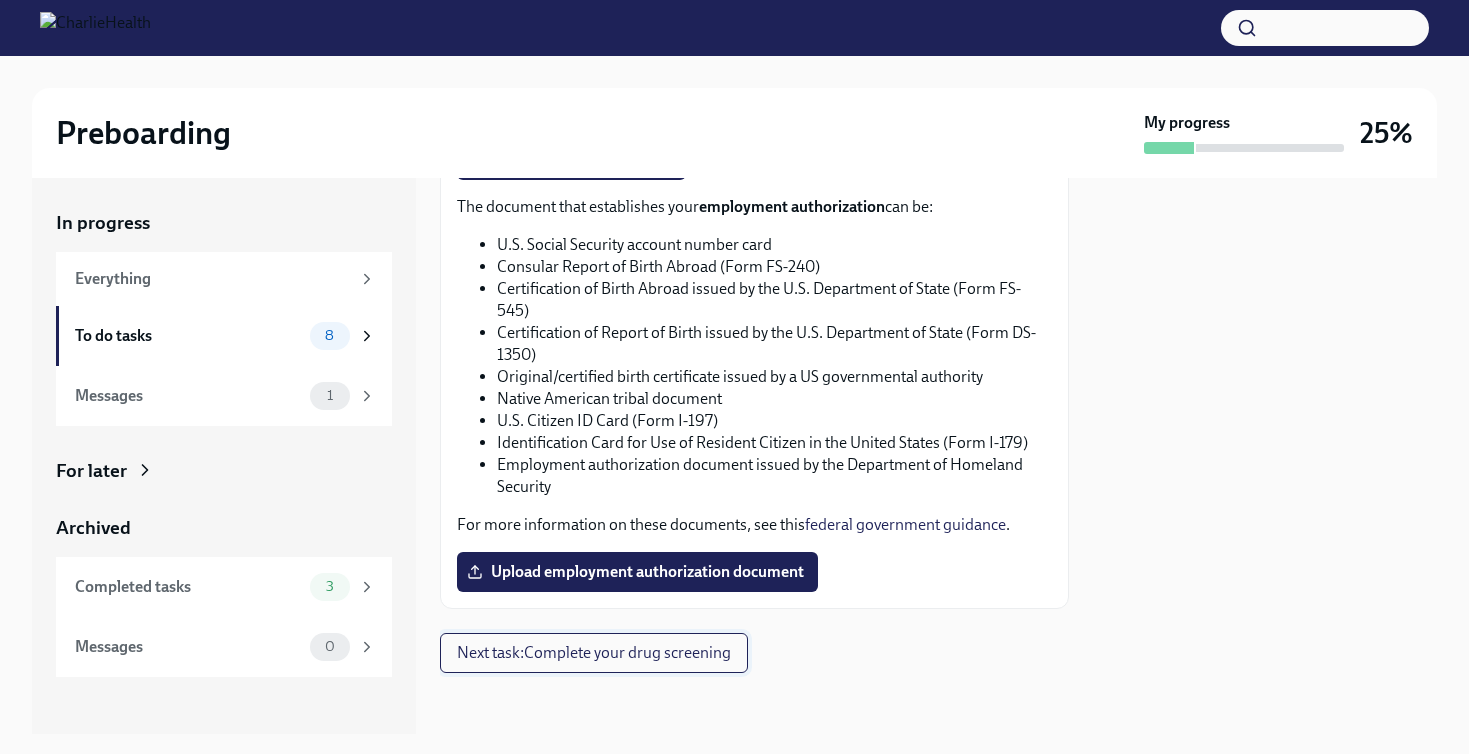 click on "Next task :  Complete your drug screening" at bounding box center (594, 653) 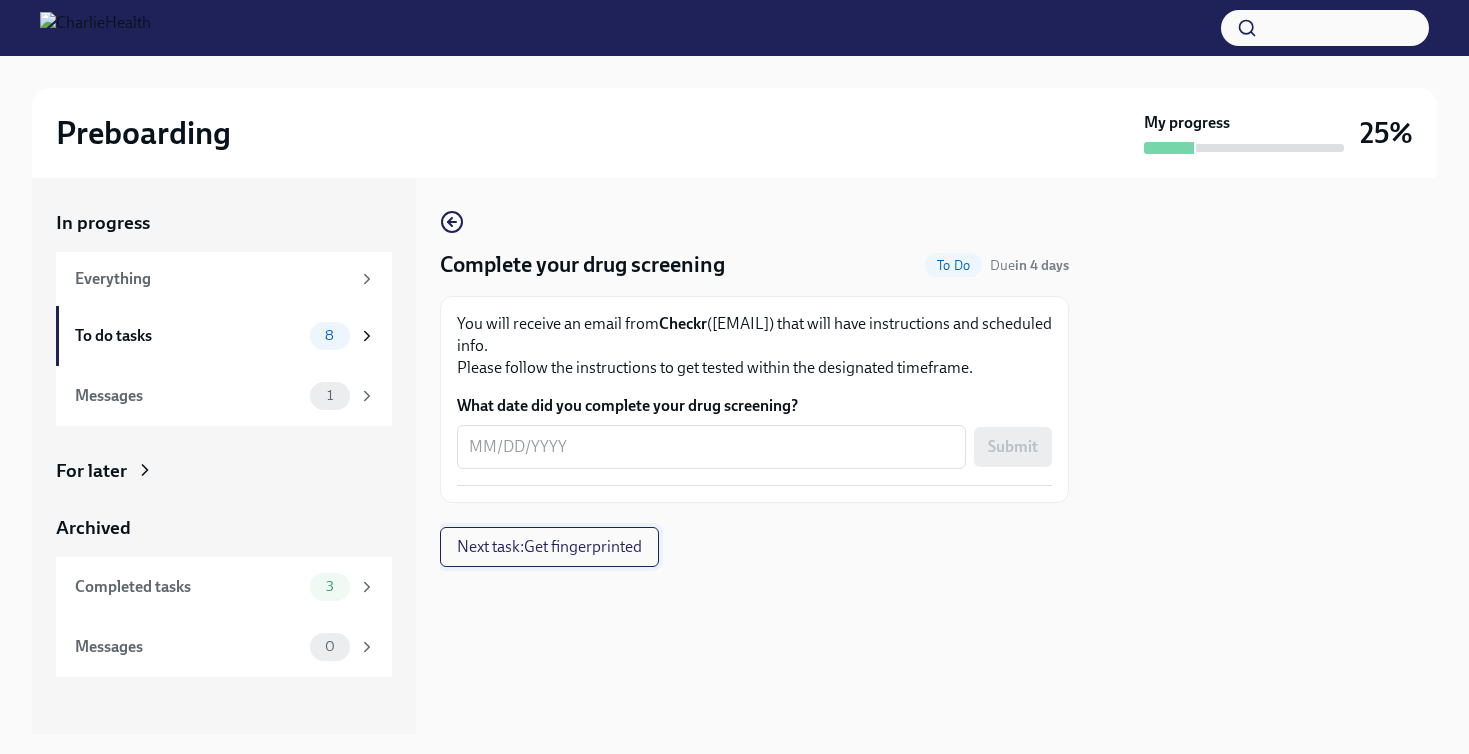 click on "Next task :  Get fingerprinted" at bounding box center (549, 547) 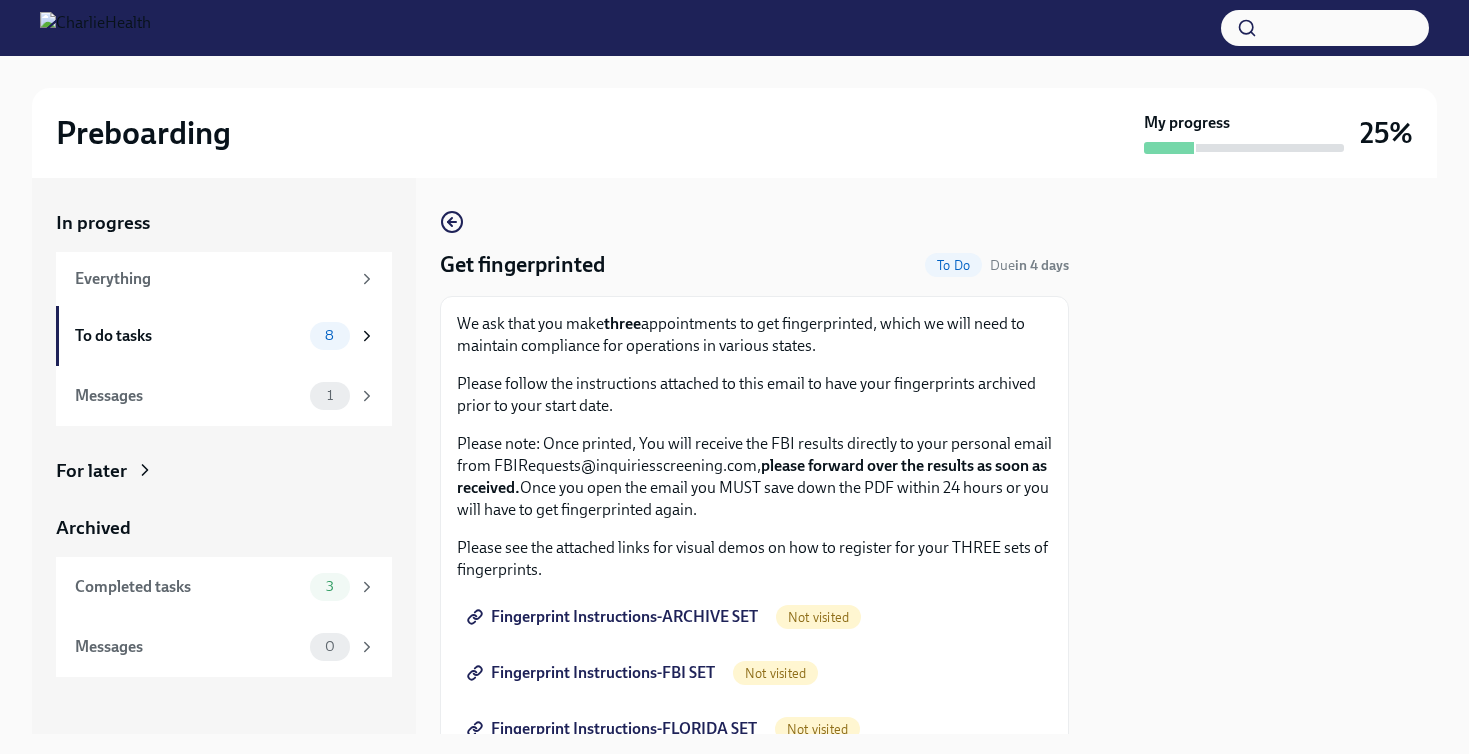 scroll, scrollTop: 0, scrollLeft: 0, axis: both 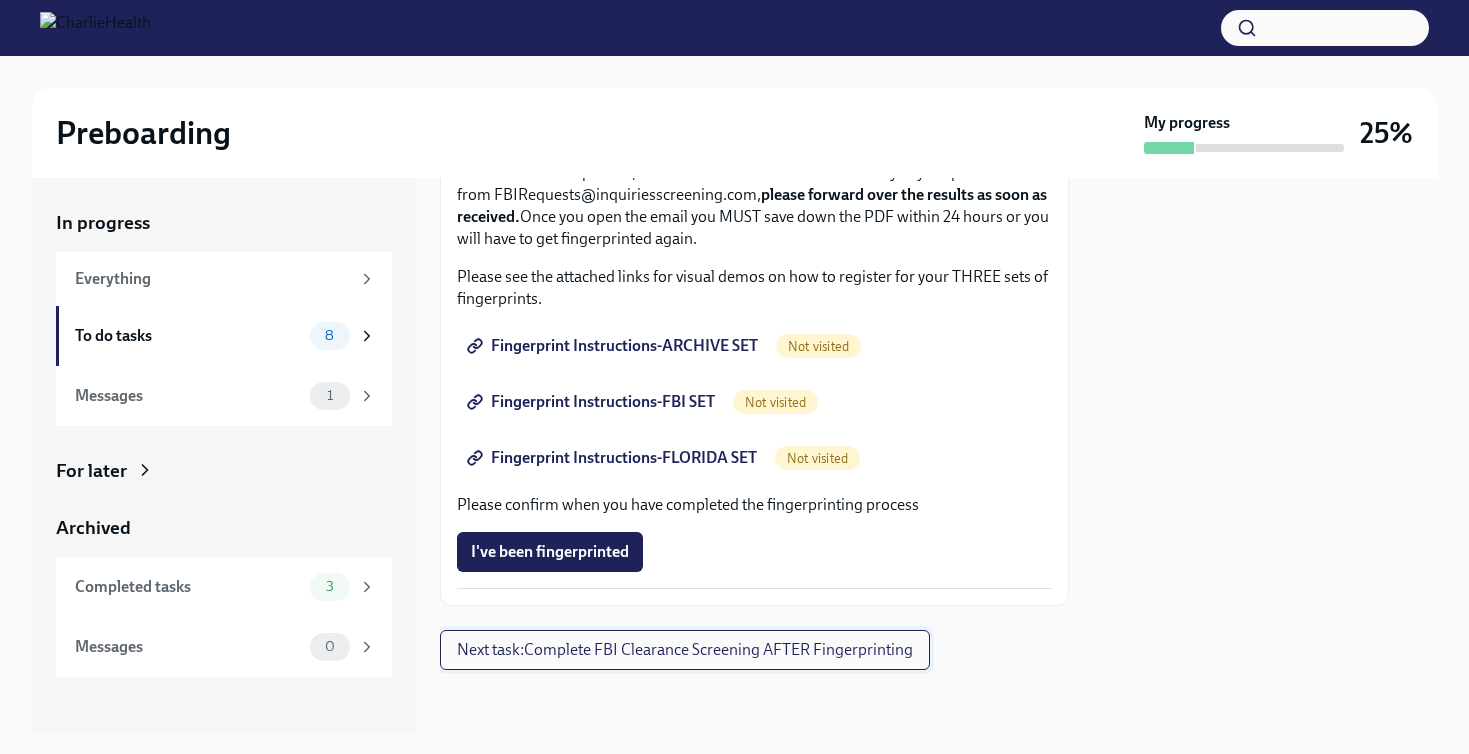 click on "Next task :  Complete FBI Clearance Screening AFTER Fingerprinting" at bounding box center (685, 650) 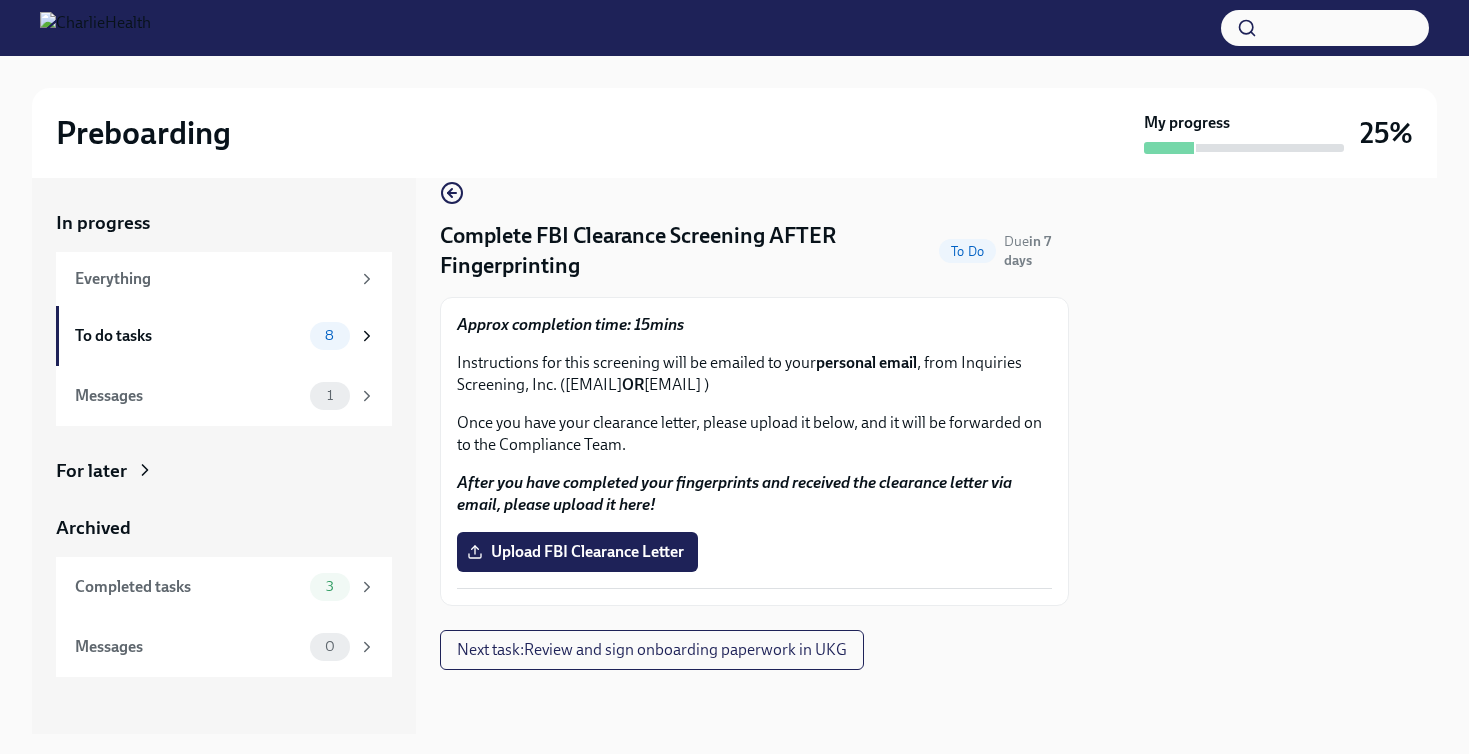 scroll, scrollTop: 29, scrollLeft: 0, axis: vertical 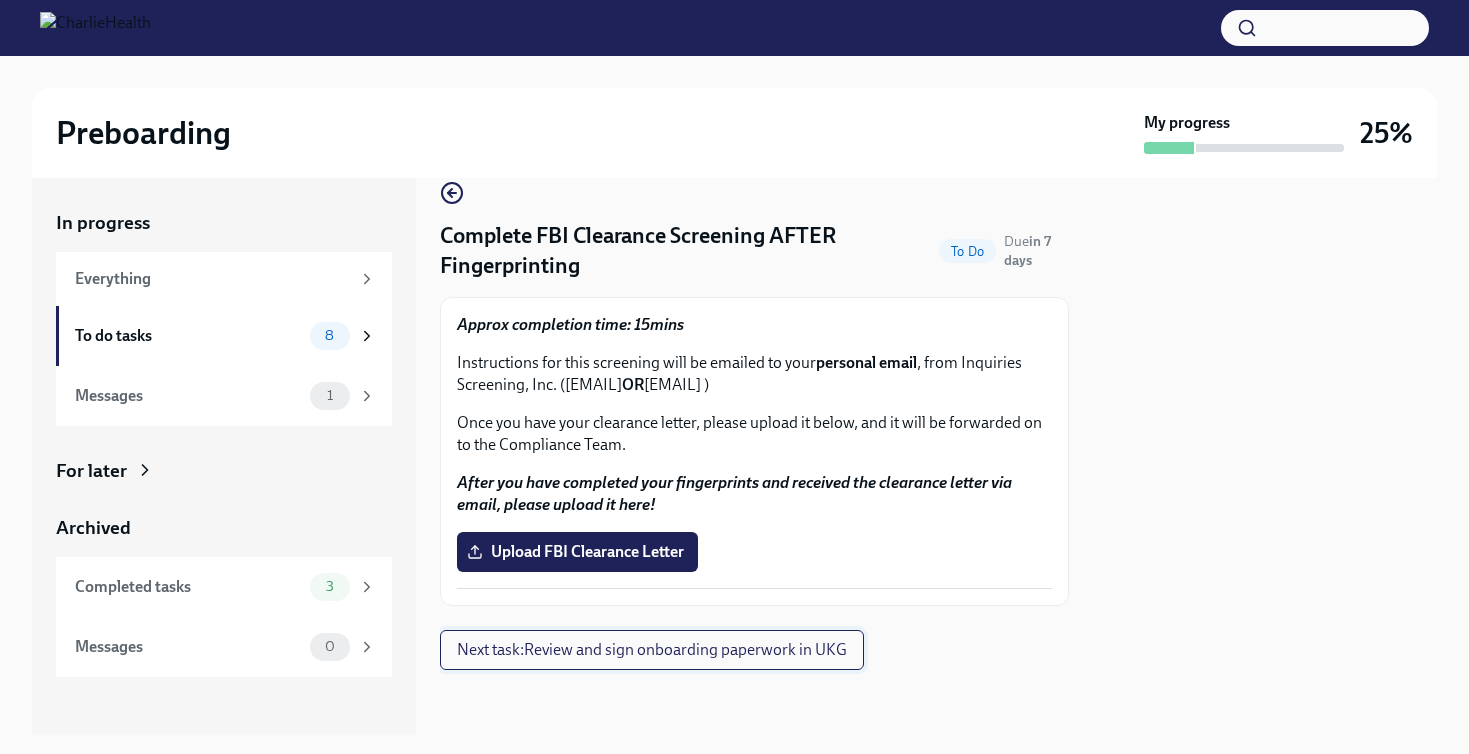 click on "Next task :  Review and sign onboarding paperwork in UKG" at bounding box center [652, 650] 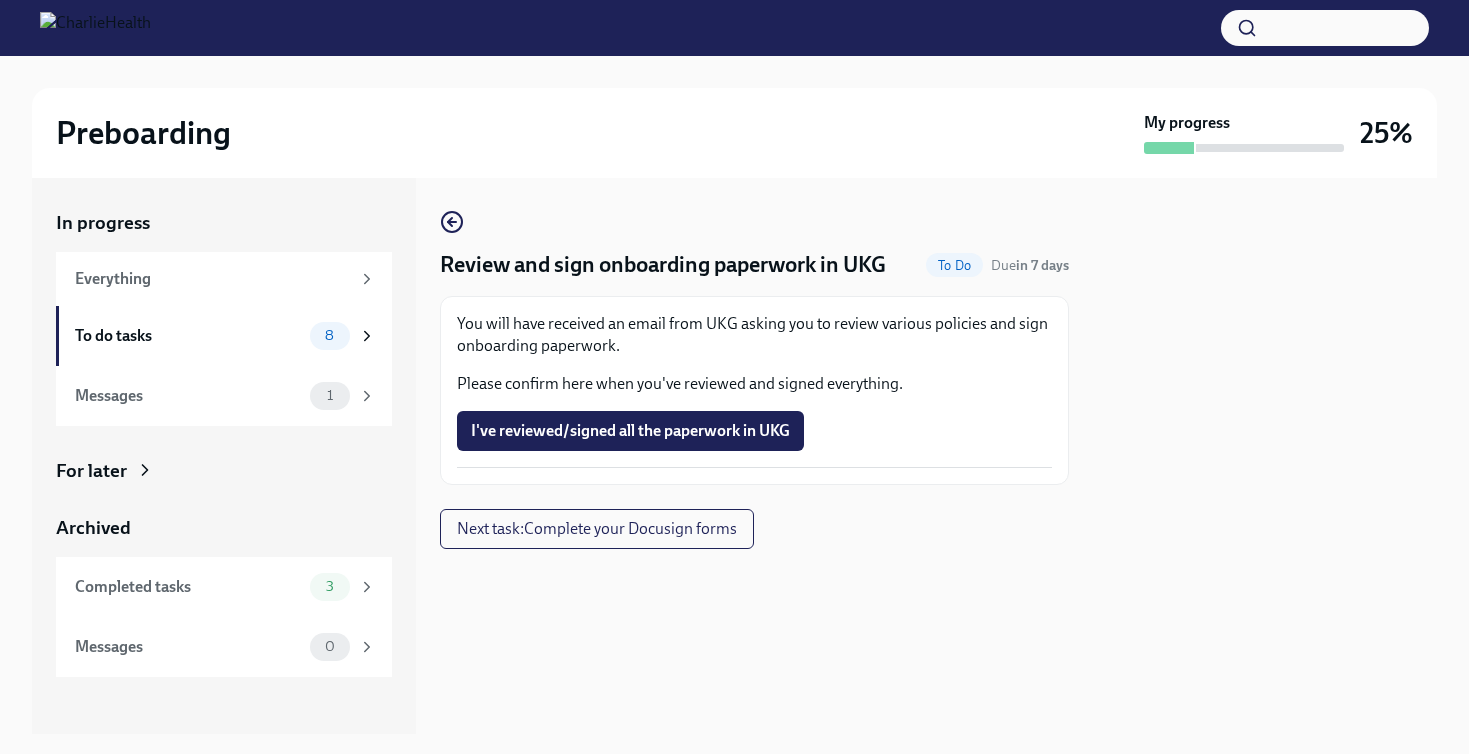 scroll, scrollTop: 0, scrollLeft: 0, axis: both 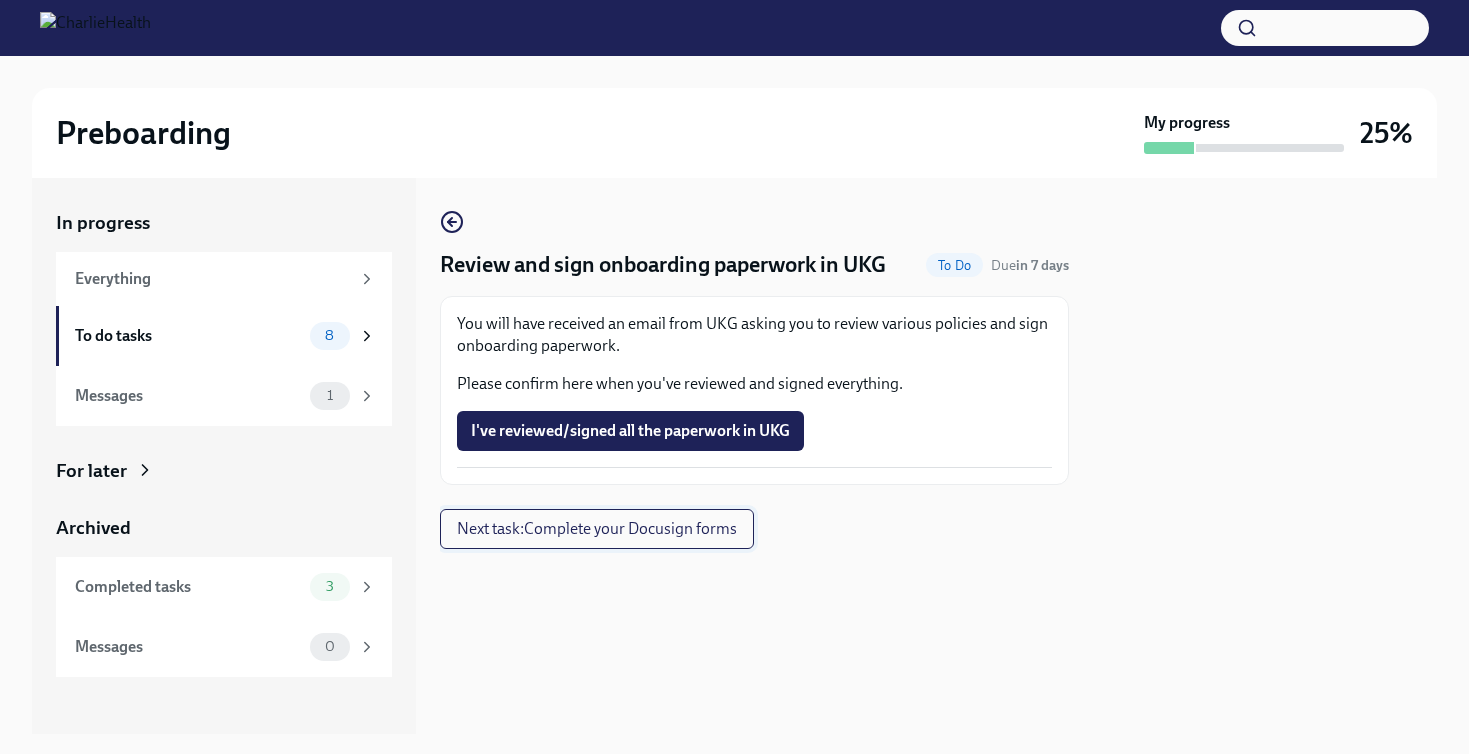 click on "Next task :  Complete your Docusign forms" at bounding box center (597, 529) 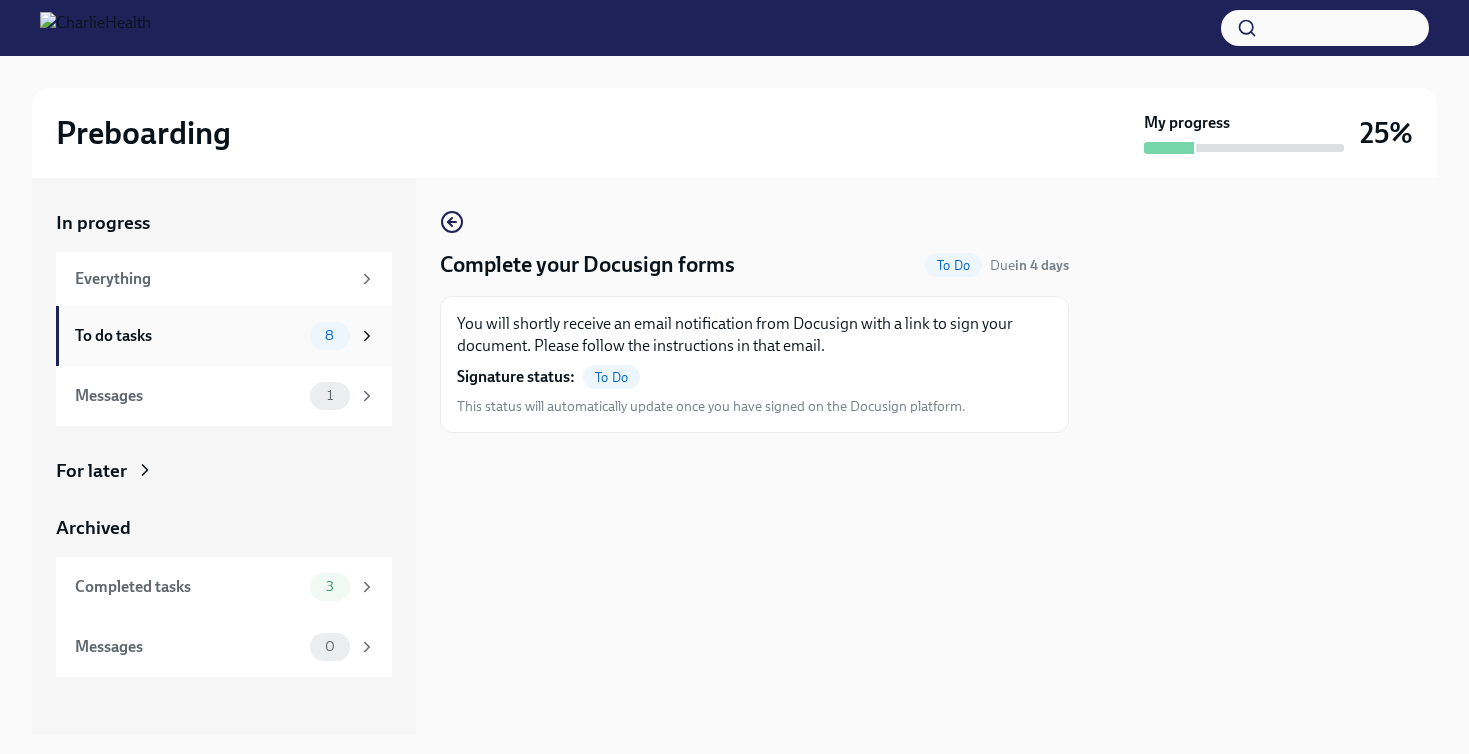 click on "To do tasks" at bounding box center [188, 336] 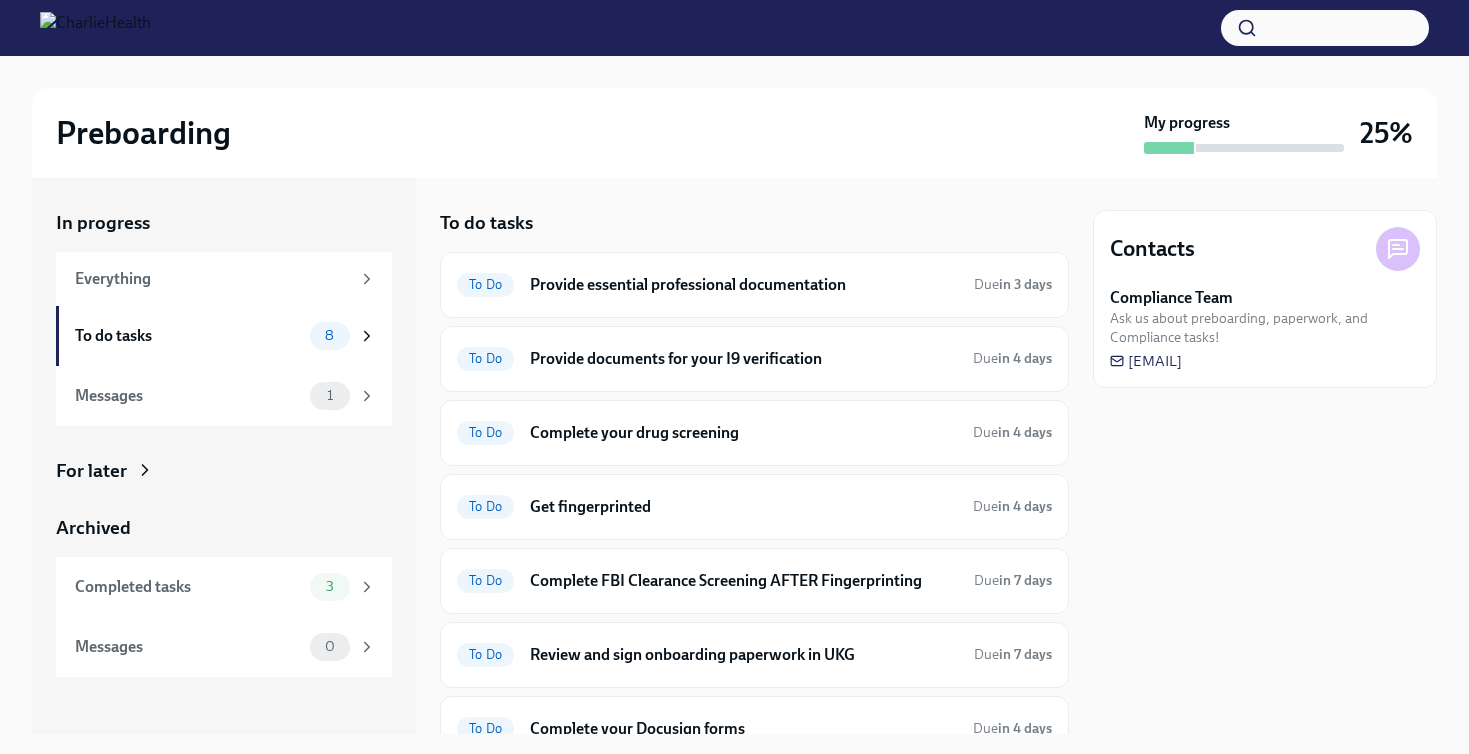 scroll, scrollTop: 0, scrollLeft: 0, axis: both 